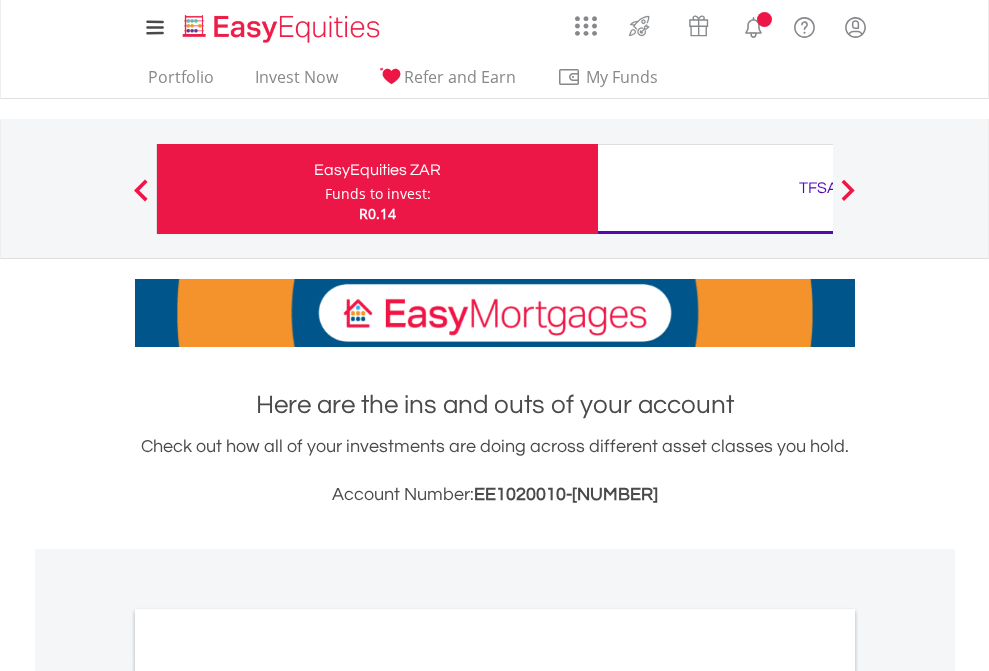 scroll, scrollTop: 0, scrollLeft: 0, axis: both 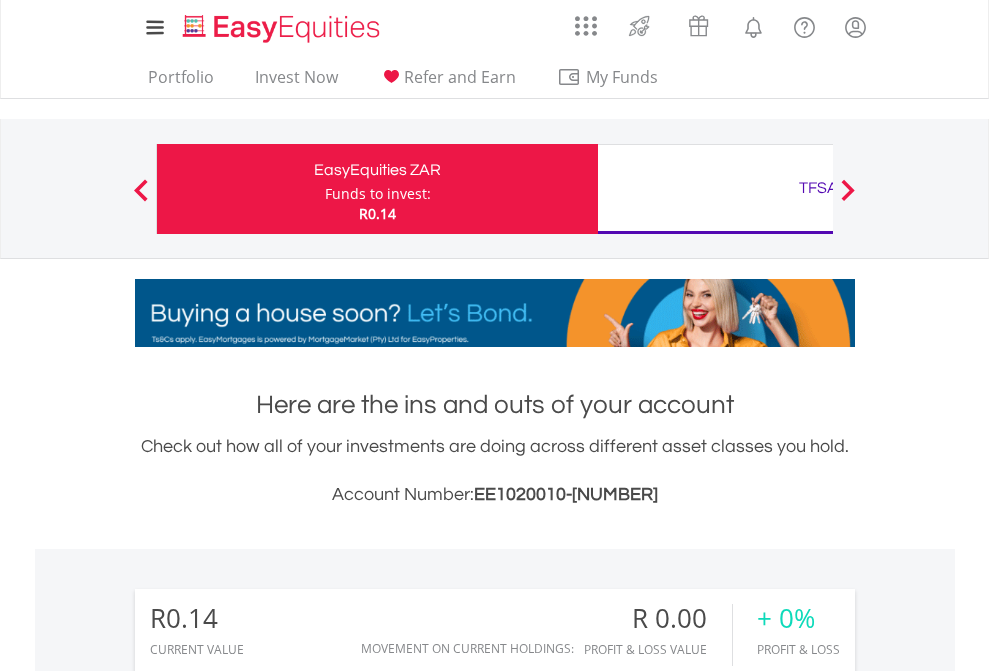 click on "Funds to invest:" at bounding box center (378, 194) 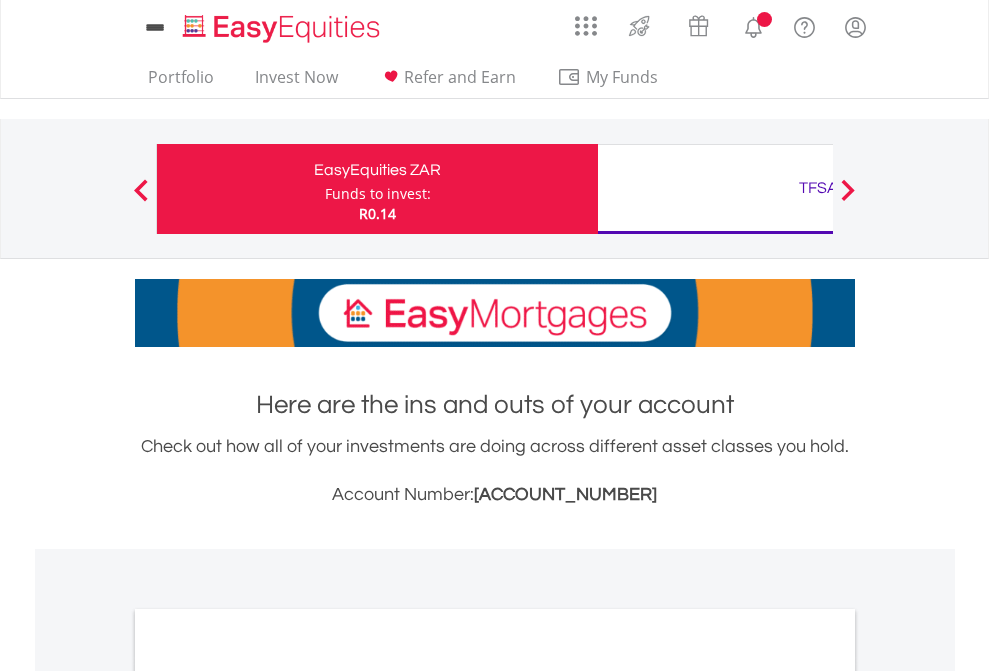 scroll, scrollTop: 0, scrollLeft: 0, axis: both 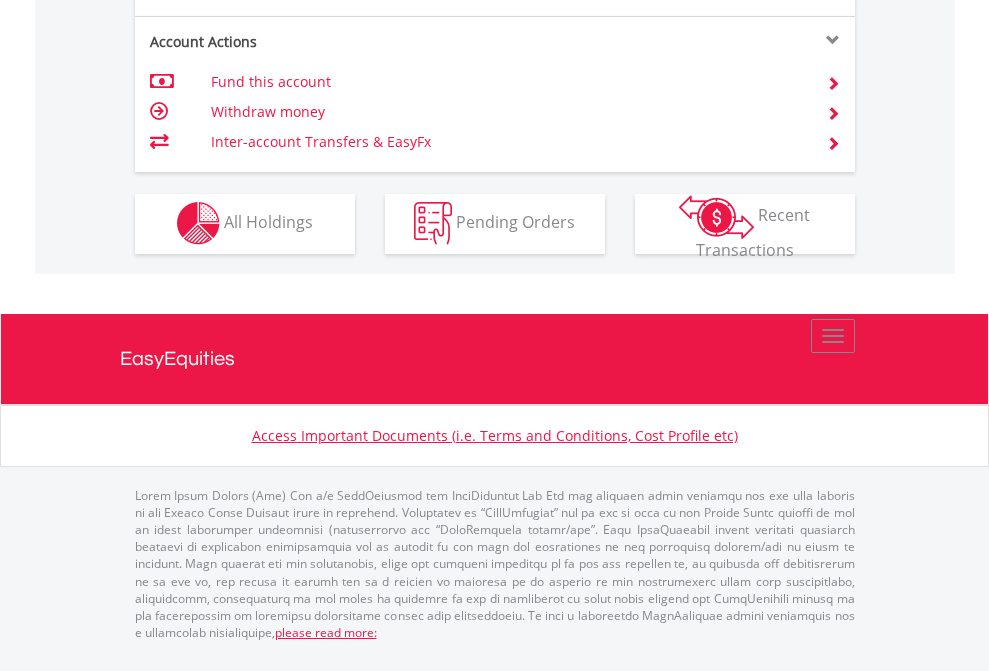 click on "Investment types" at bounding box center (706, -353) 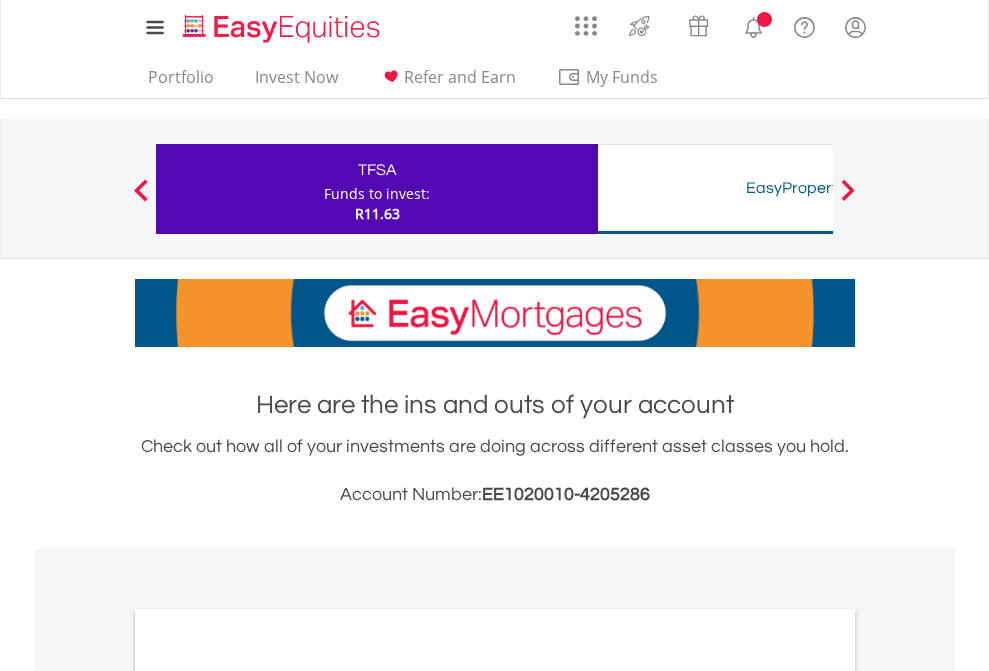 scroll, scrollTop: 0, scrollLeft: 0, axis: both 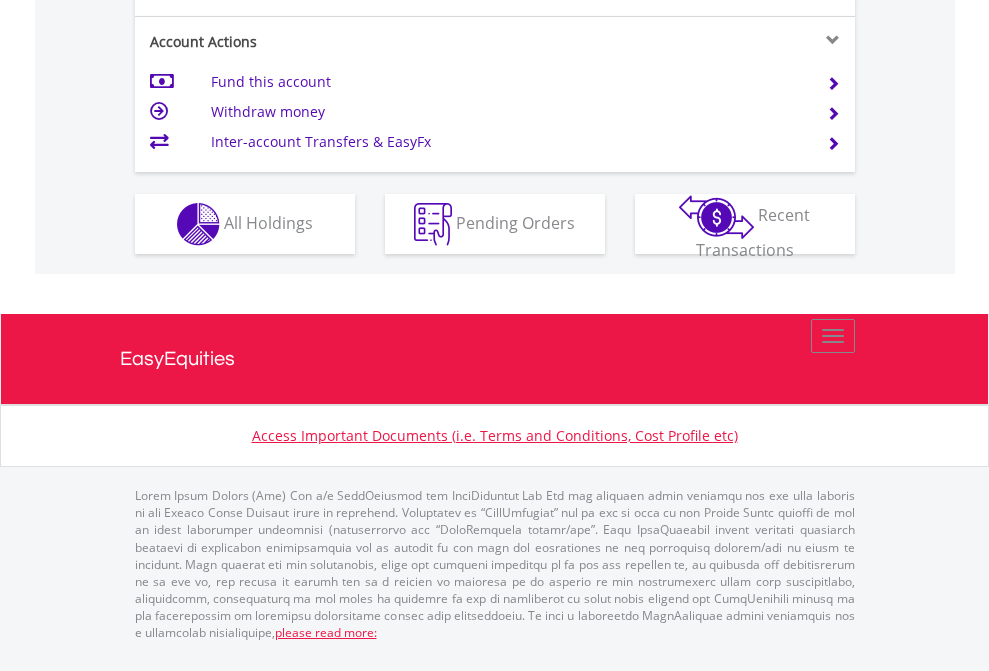 click on "Investment types" at bounding box center (706, -337) 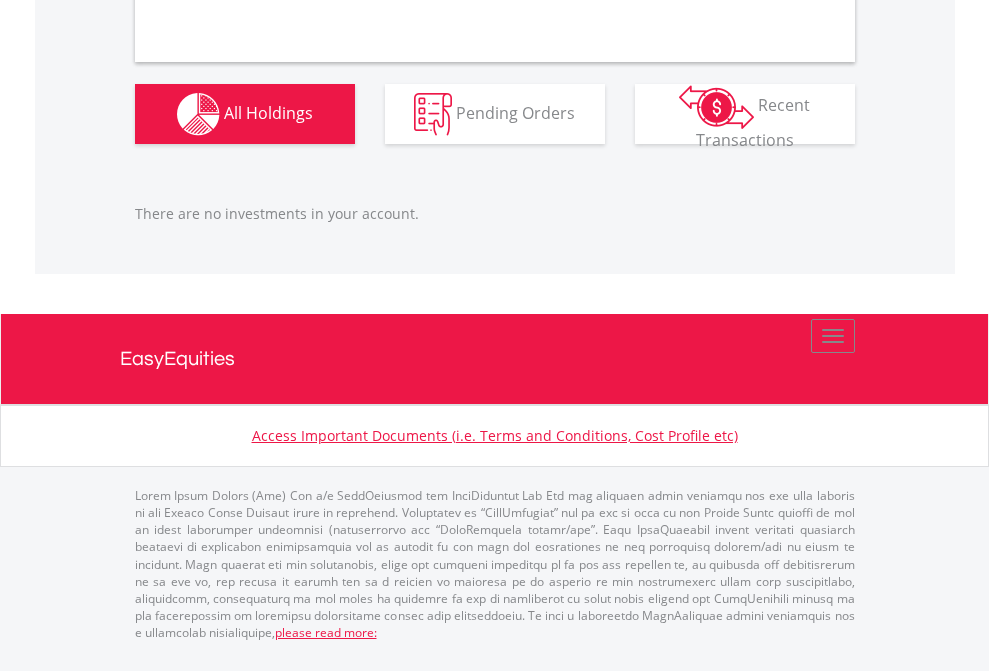 scroll, scrollTop: 1980, scrollLeft: 0, axis: vertical 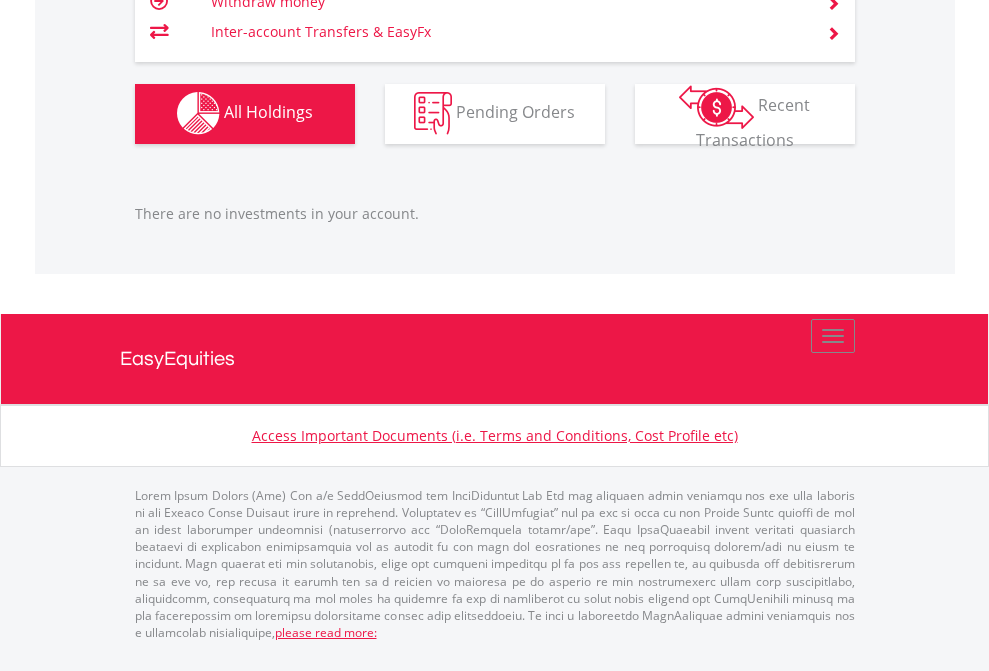 click on "TFSA" at bounding box center [818, -1142] 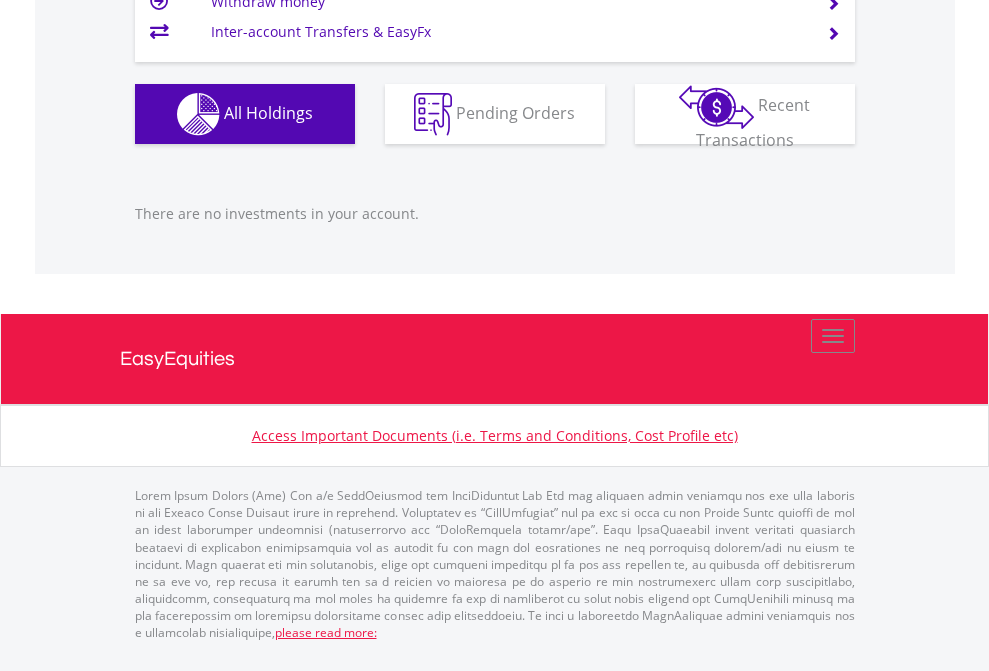 scroll, scrollTop: 2027, scrollLeft: 0, axis: vertical 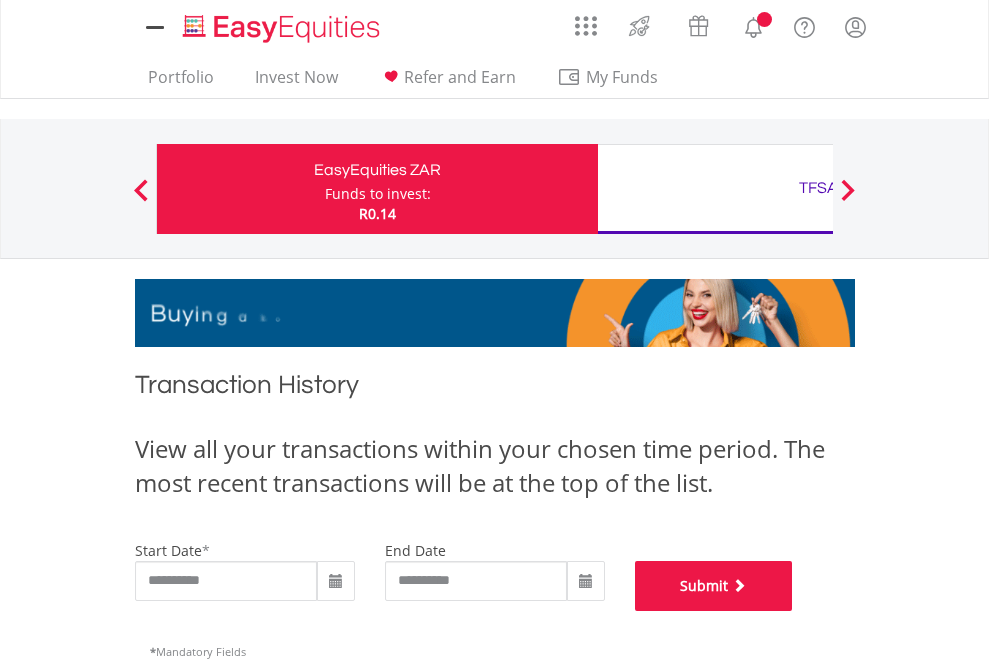 click on "Submit" at bounding box center [714, 586] 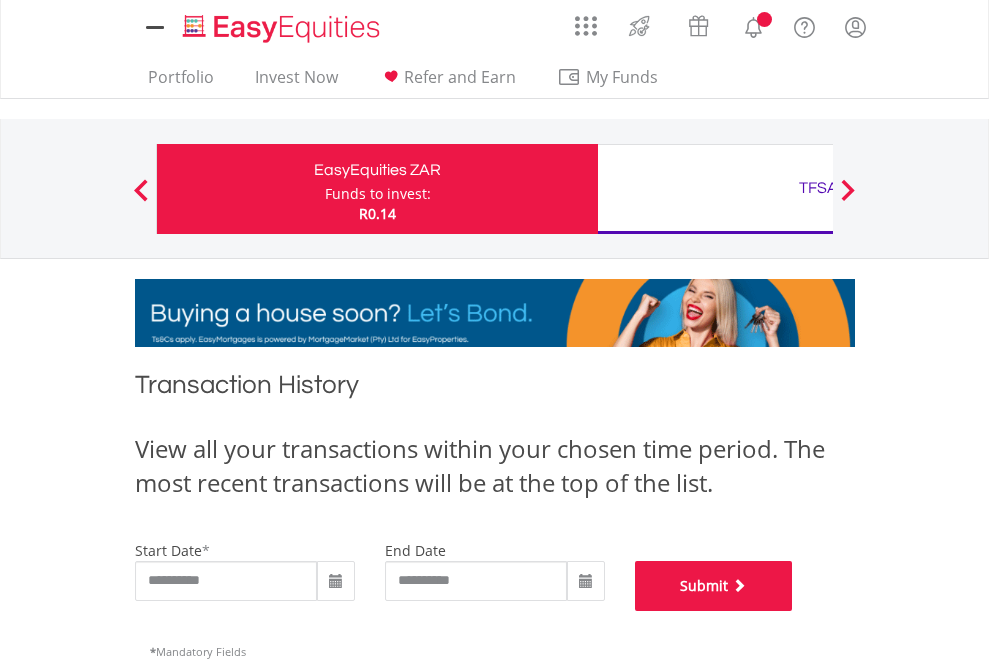 scroll, scrollTop: 811, scrollLeft: 0, axis: vertical 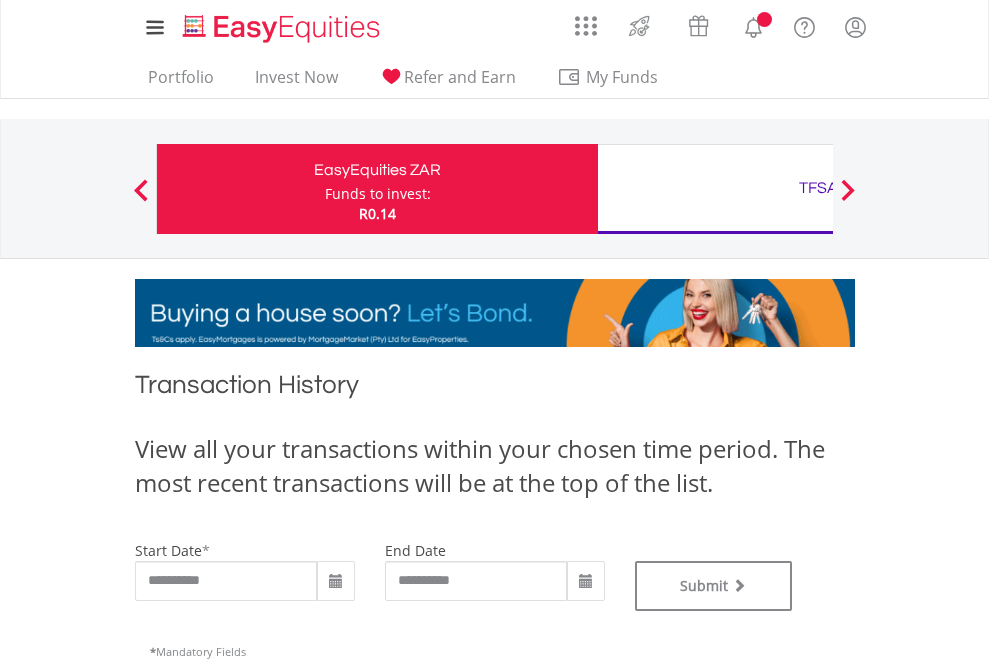 click on "TFSA" at bounding box center [818, 188] 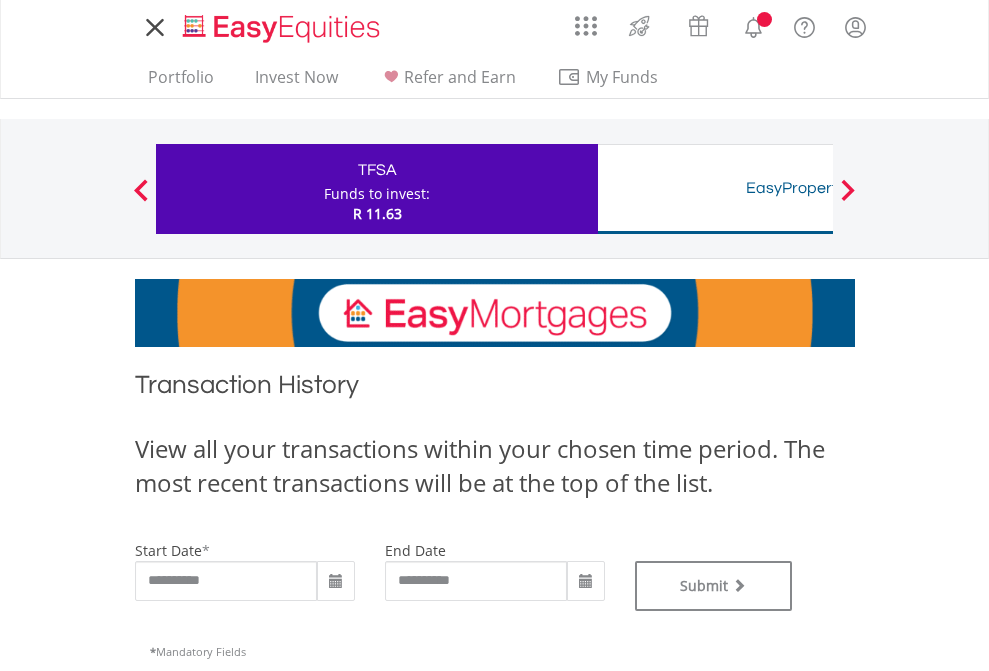 scroll, scrollTop: 0, scrollLeft: 0, axis: both 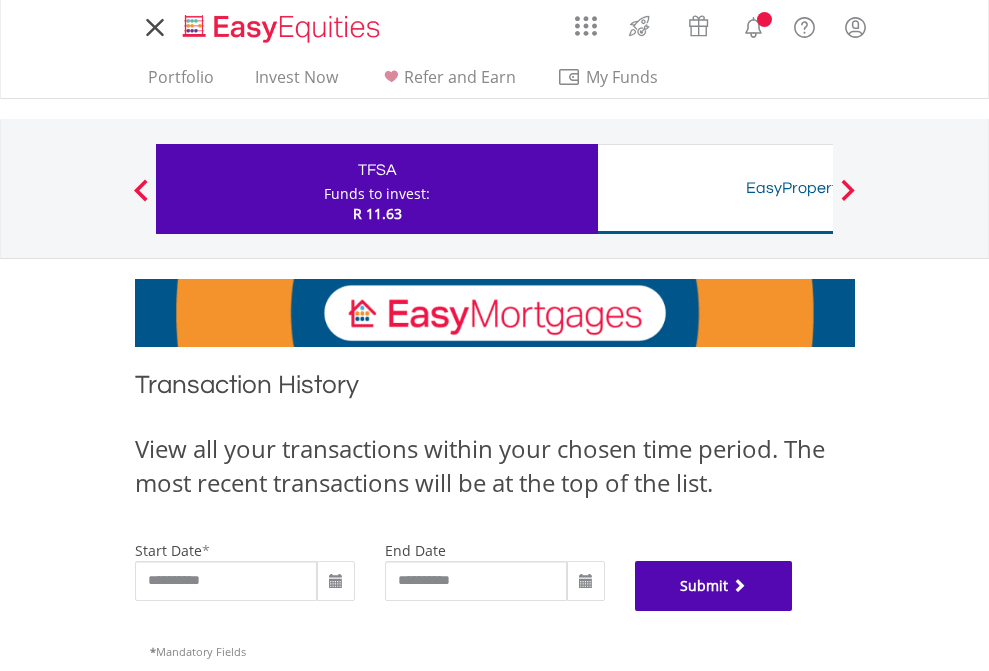 click on "Submit" at bounding box center [714, 586] 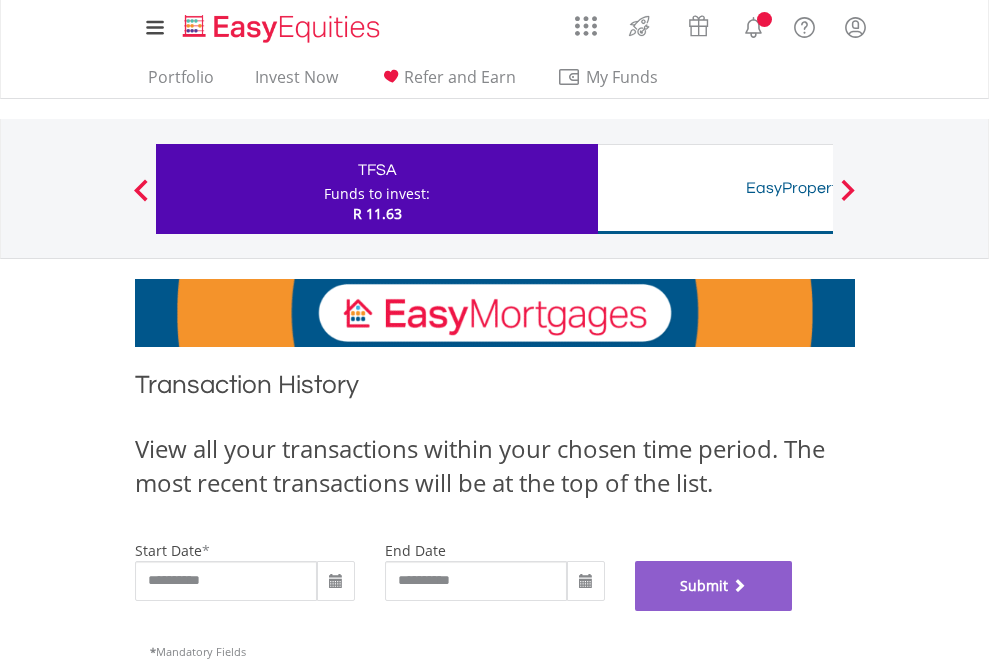 scroll, scrollTop: 811, scrollLeft: 0, axis: vertical 